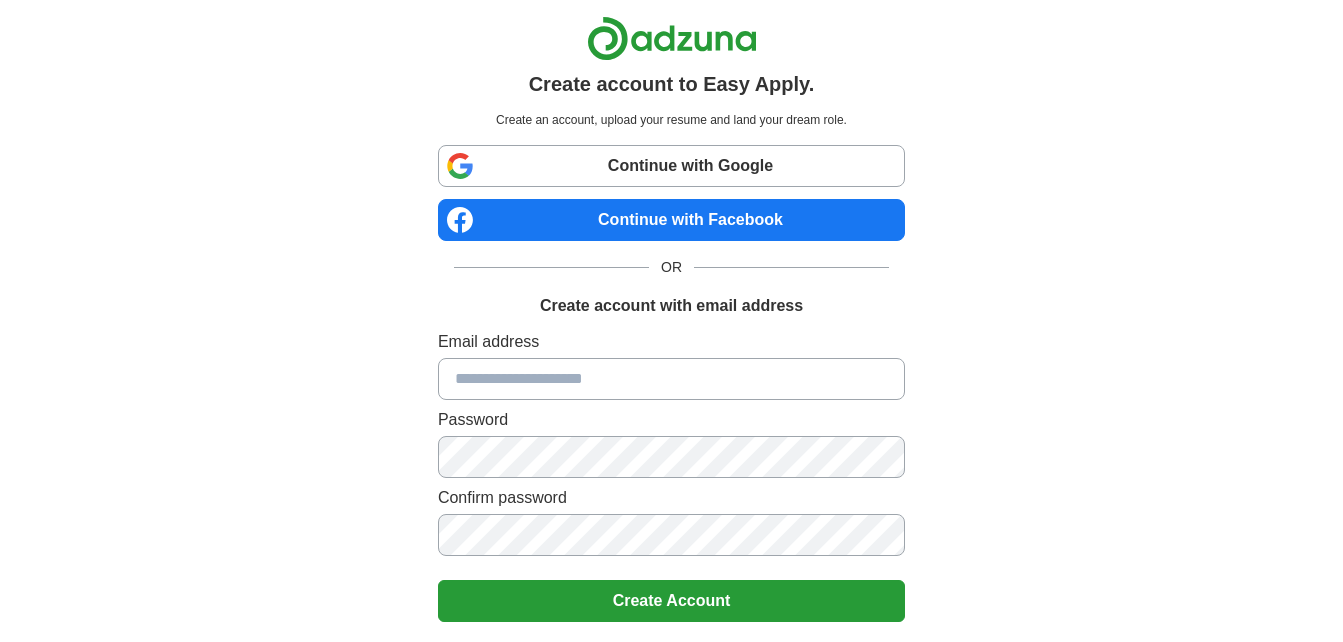 scroll, scrollTop: 0, scrollLeft: 0, axis: both 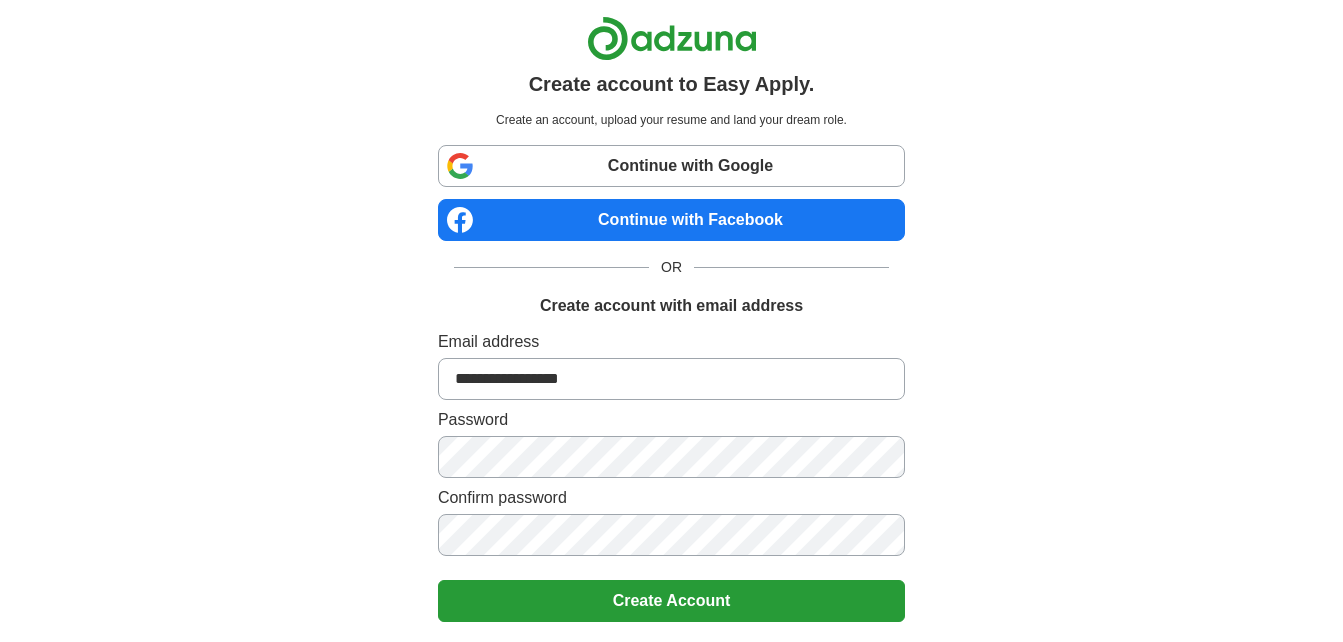 click on "Create Account" at bounding box center [671, 601] 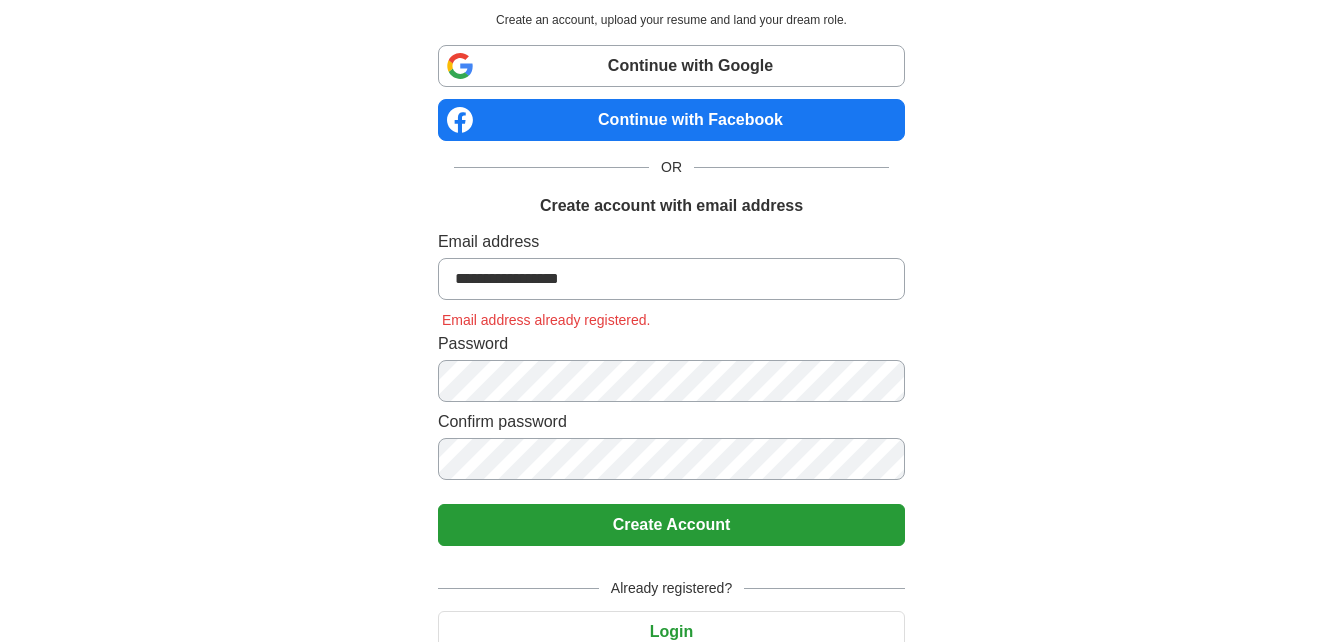 scroll, scrollTop: 185, scrollLeft: 0, axis: vertical 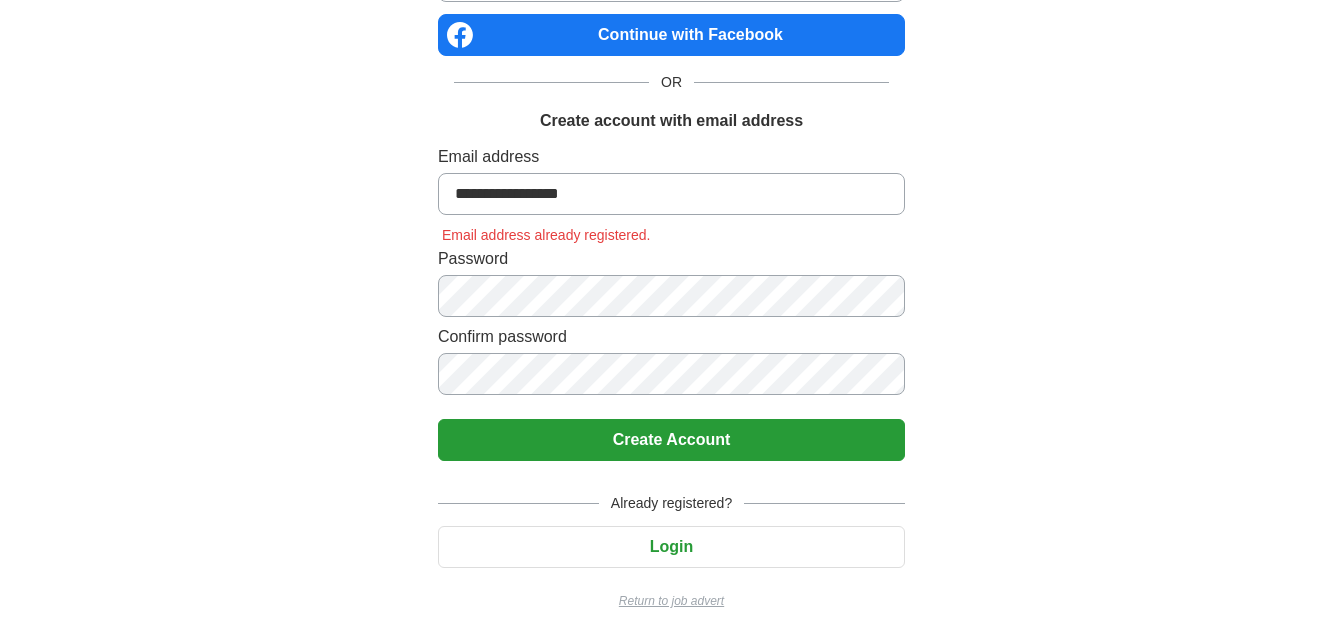 click on "Login" at bounding box center [671, 547] 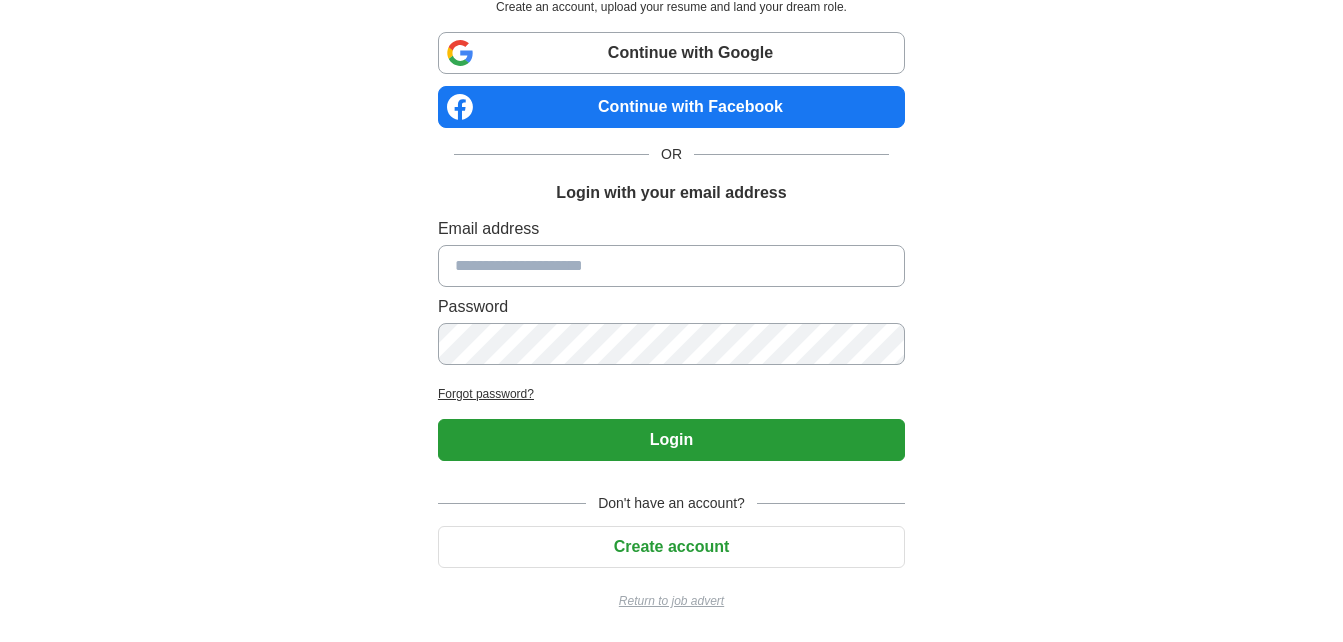 scroll, scrollTop: 113, scrollLeft: 0, axis: vertical 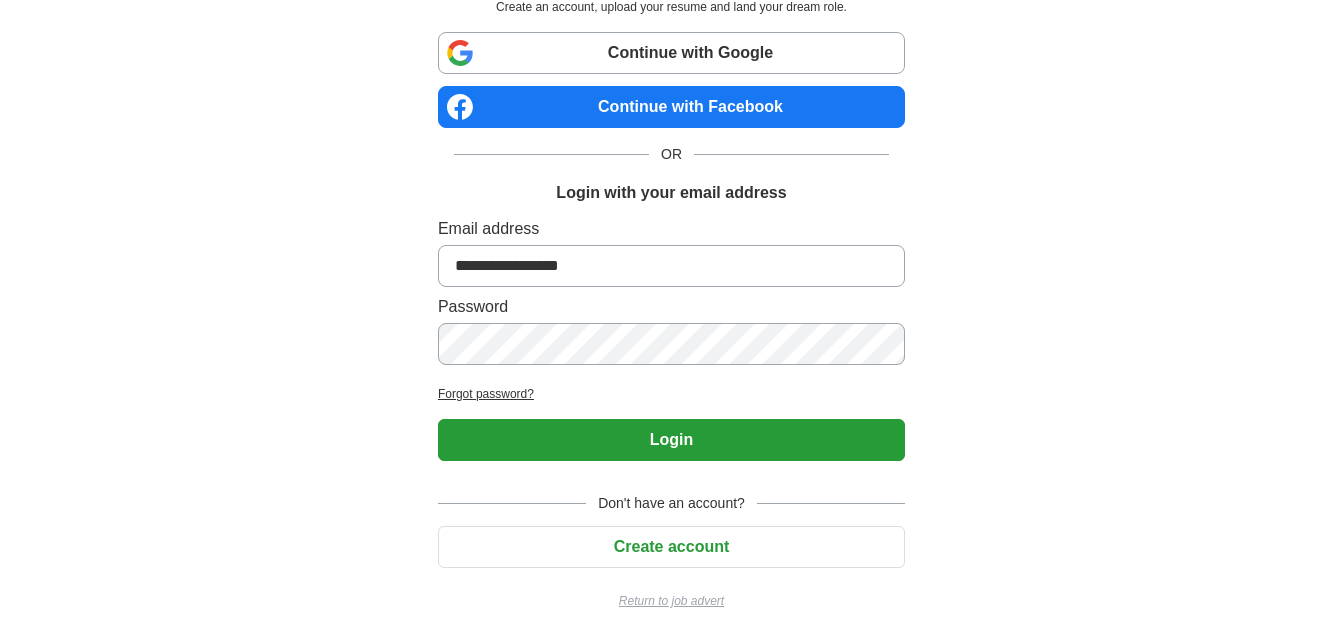 type on "**********" 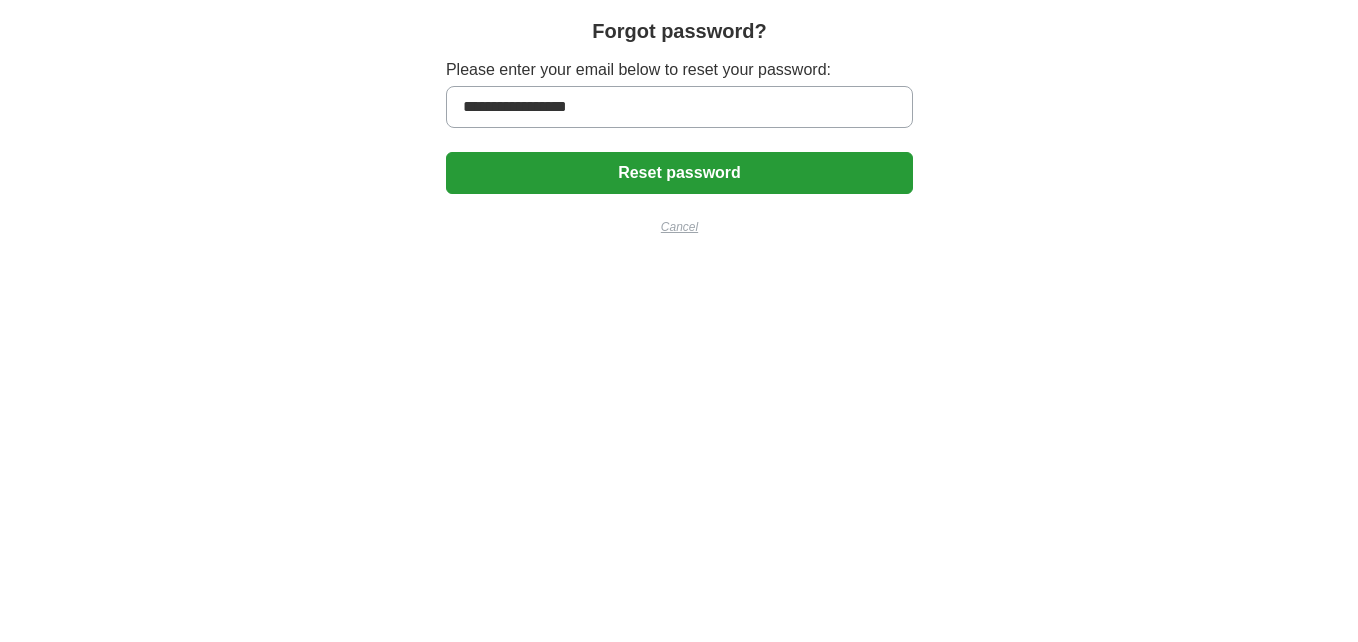 scroll, scrollTop: 0, scrollLeft: 0, axis: both 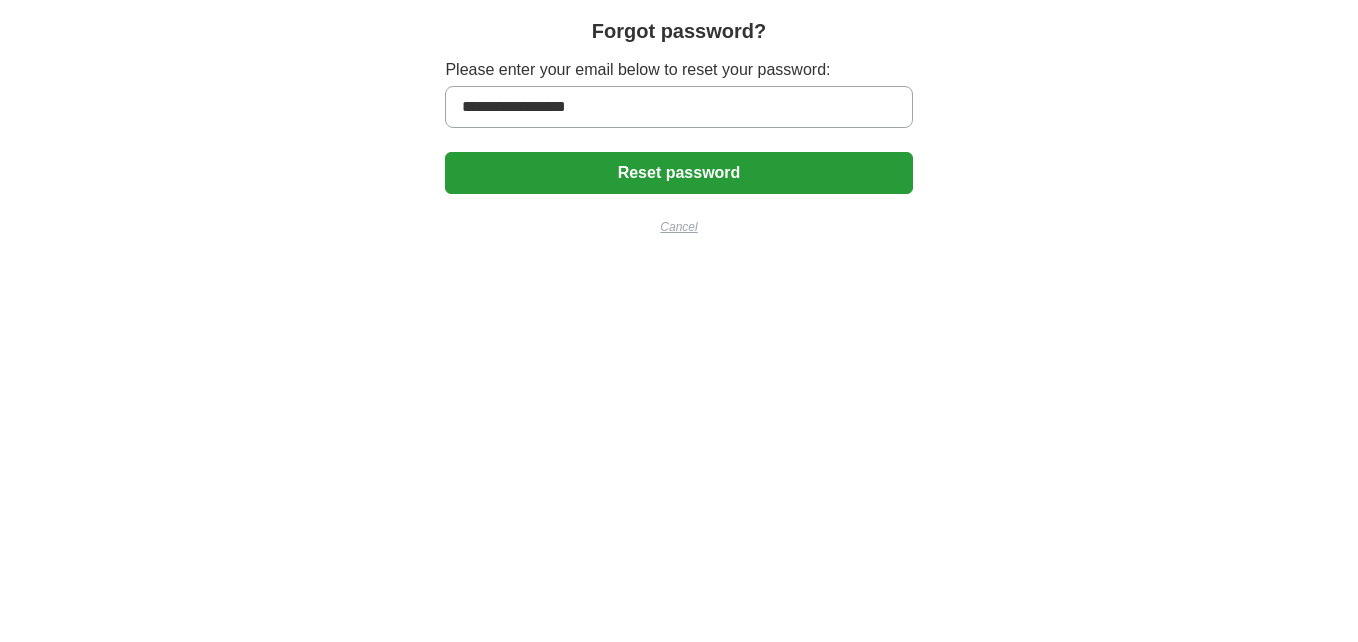 click on "Reset password" at bounding box center [678, 173] 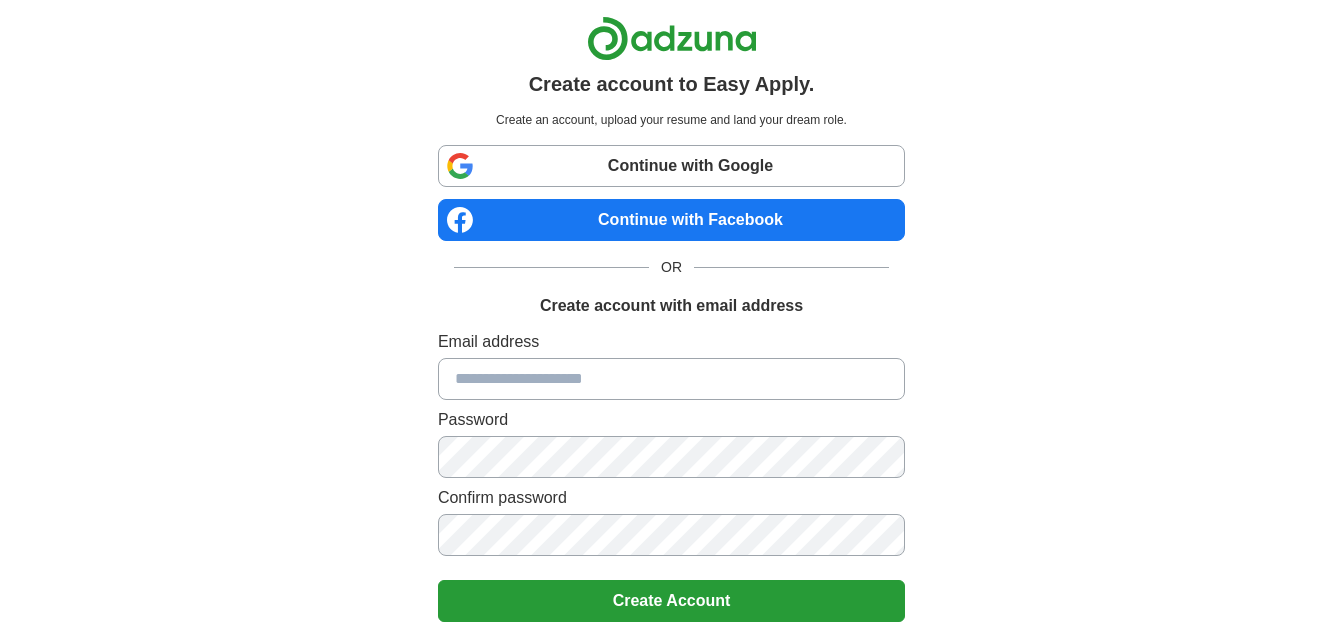 scroll, scrollTop: 0, scrollLeft: 0, axis: both 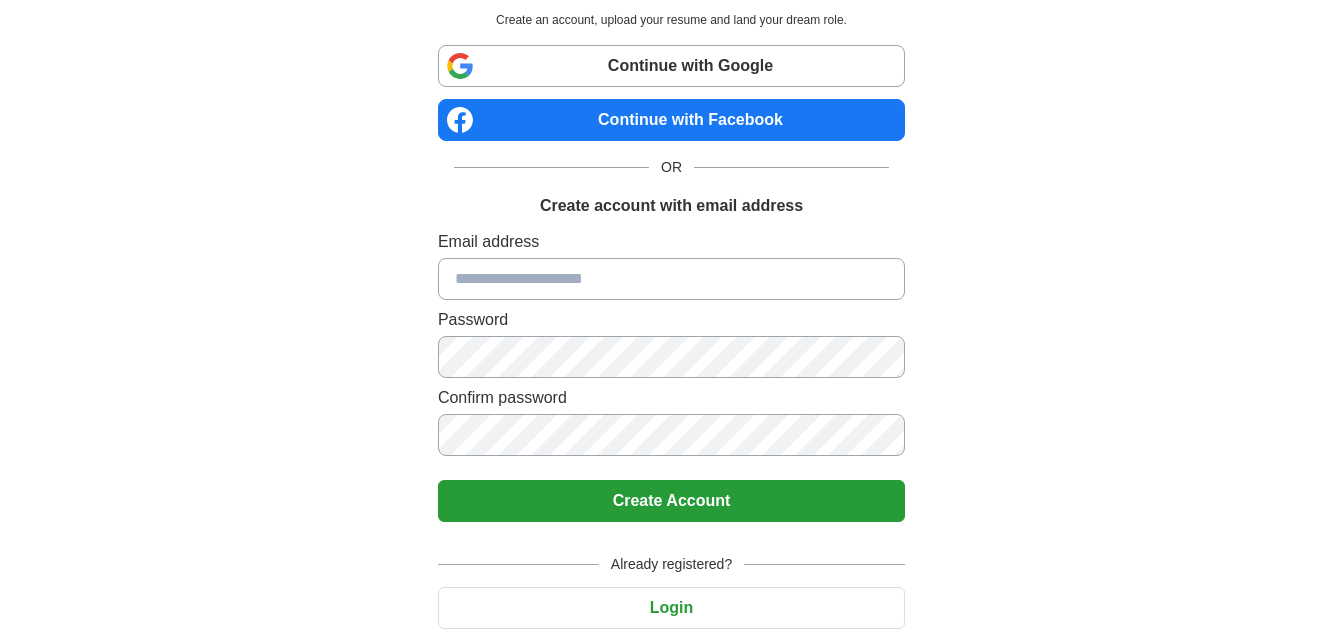 click on "Login" at bounding box center (671, 608) 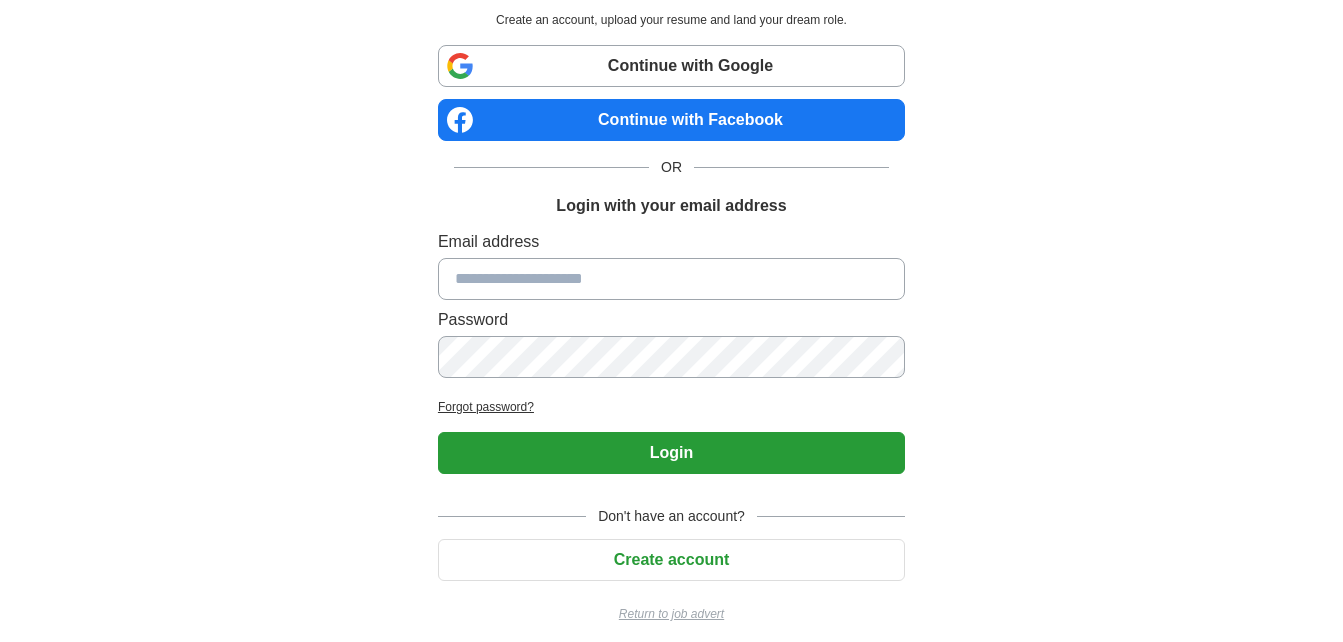 click at bounding box center (671, 279) 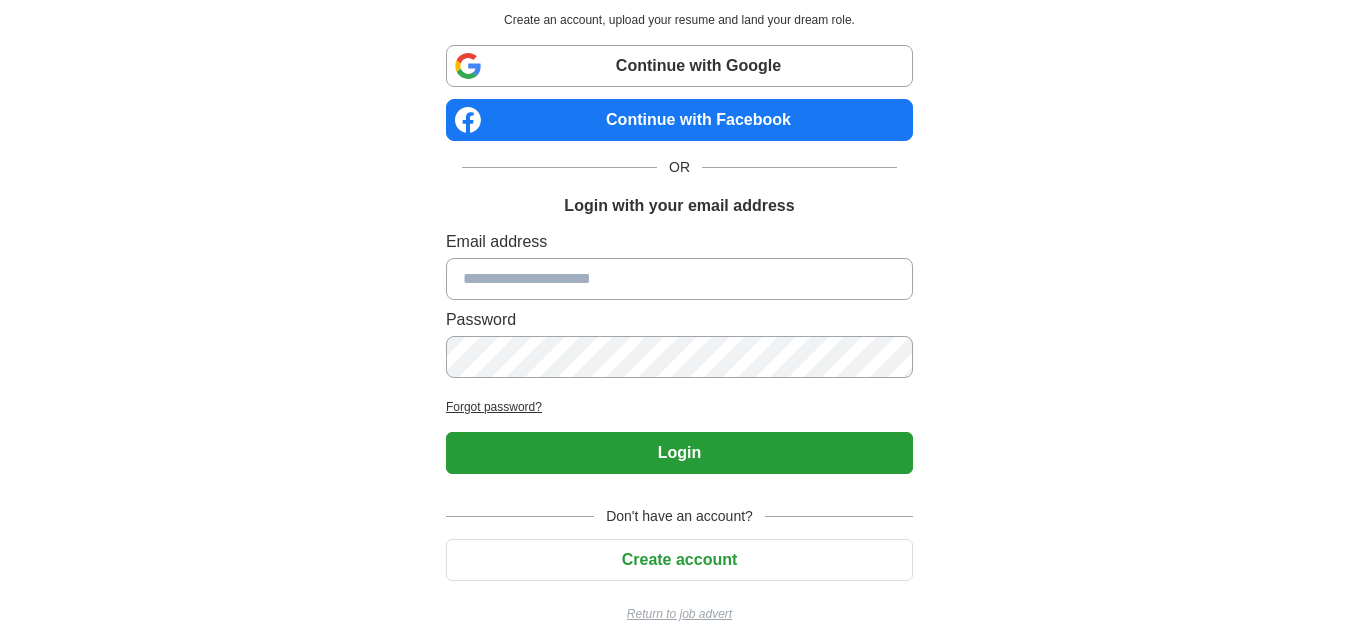 scroll, scrollTop: 0, scrollLeft: 0, axis: both 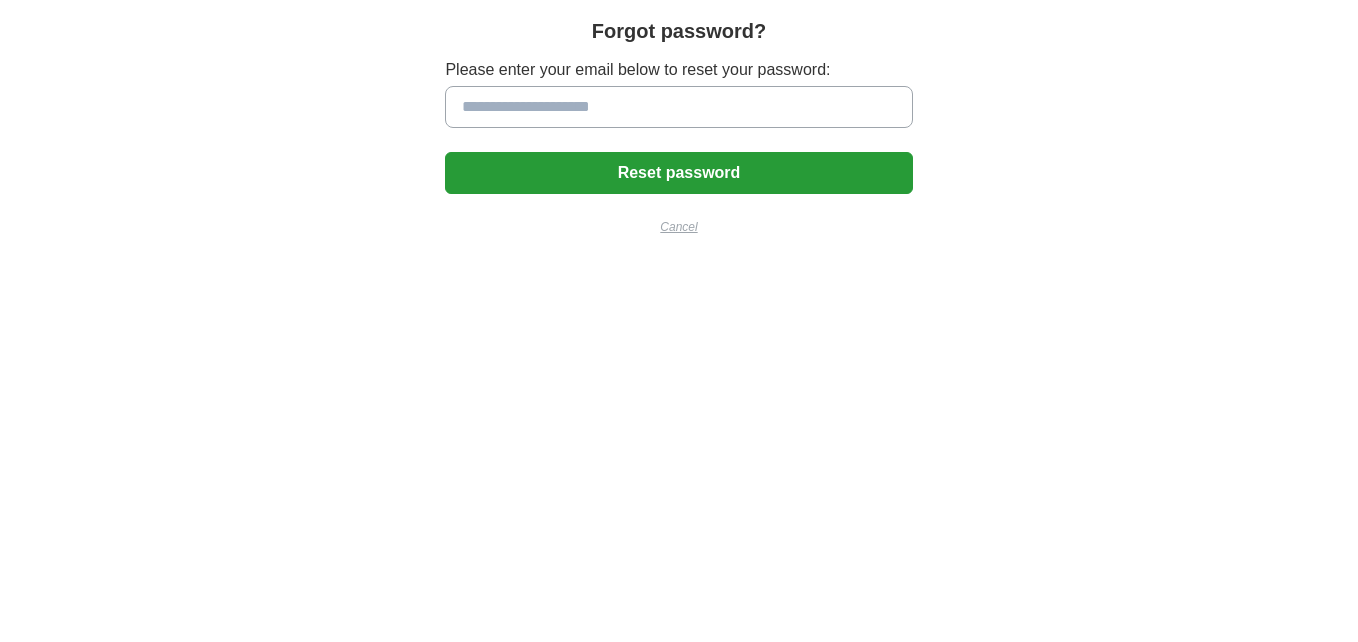 click at bounding box center (678, 107) 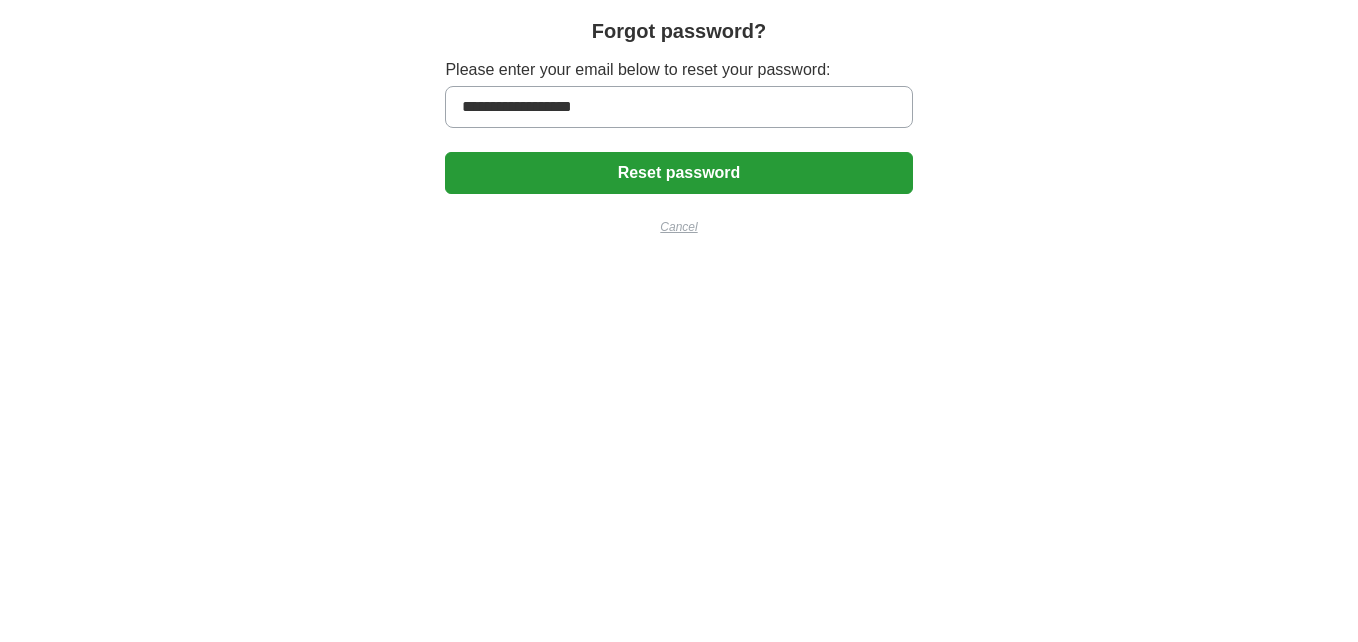 click on "Reset password" at bounding box center (678, 173) 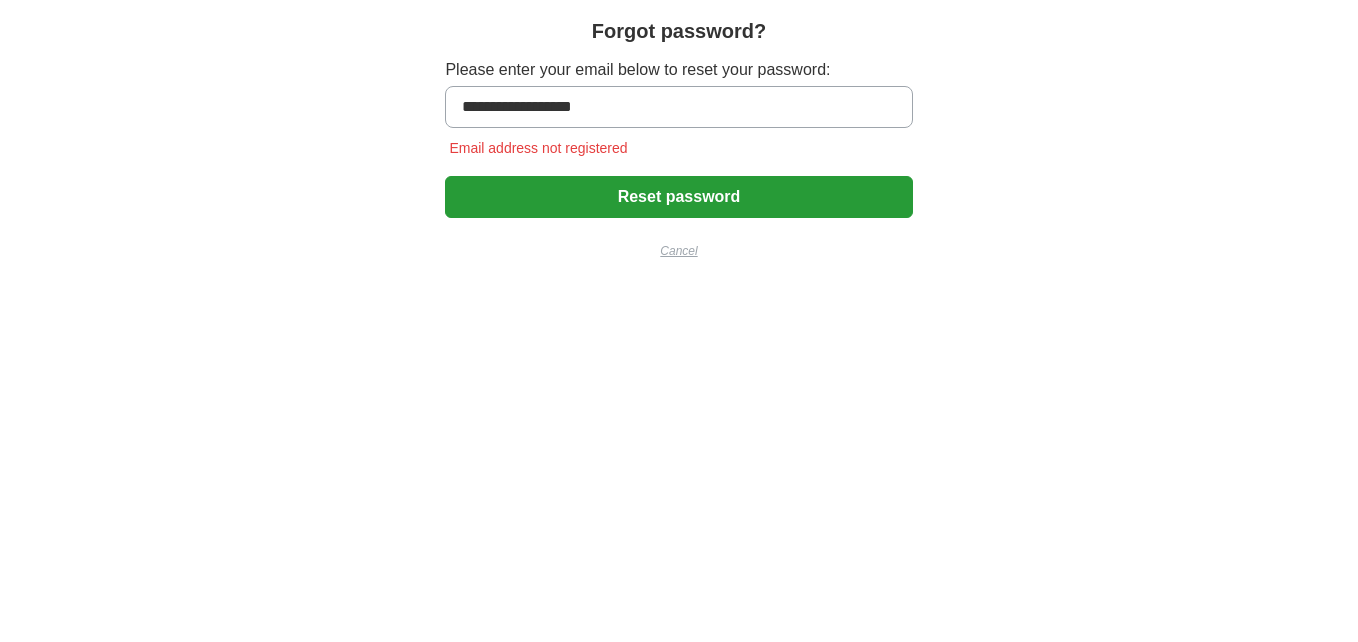 click on "Reset password" at bounding box center [678, 197] 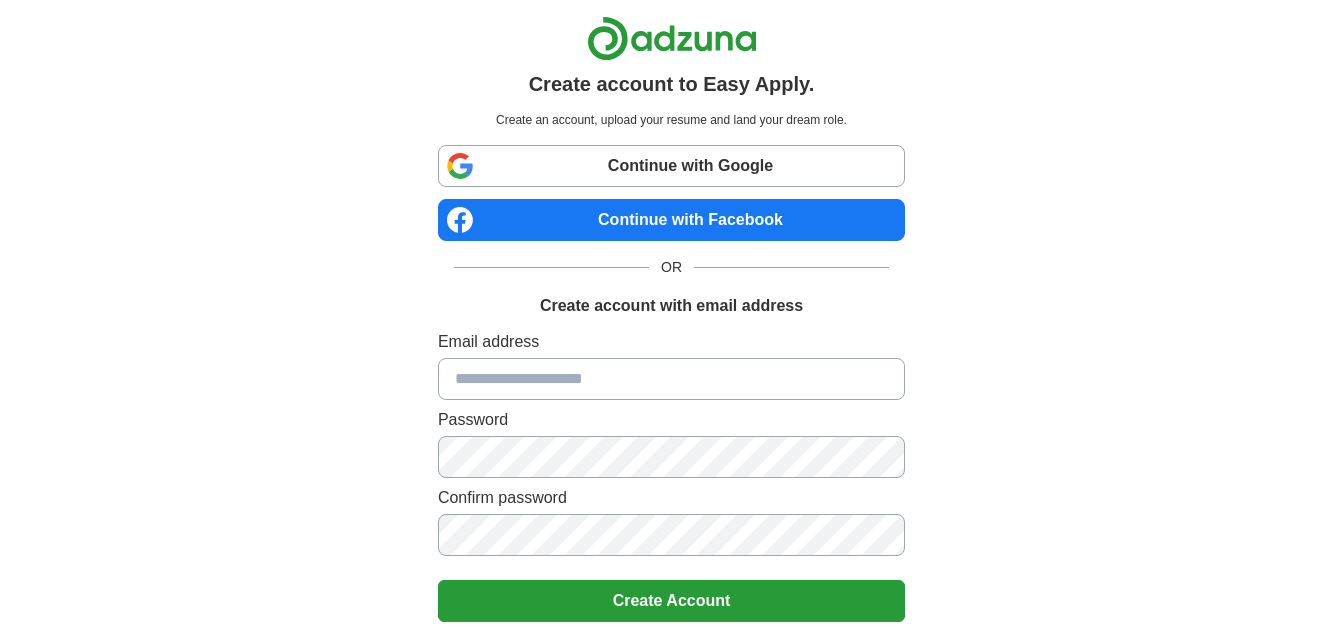scroll, scrollTop: 0, scrollLeft: 0, axis: both 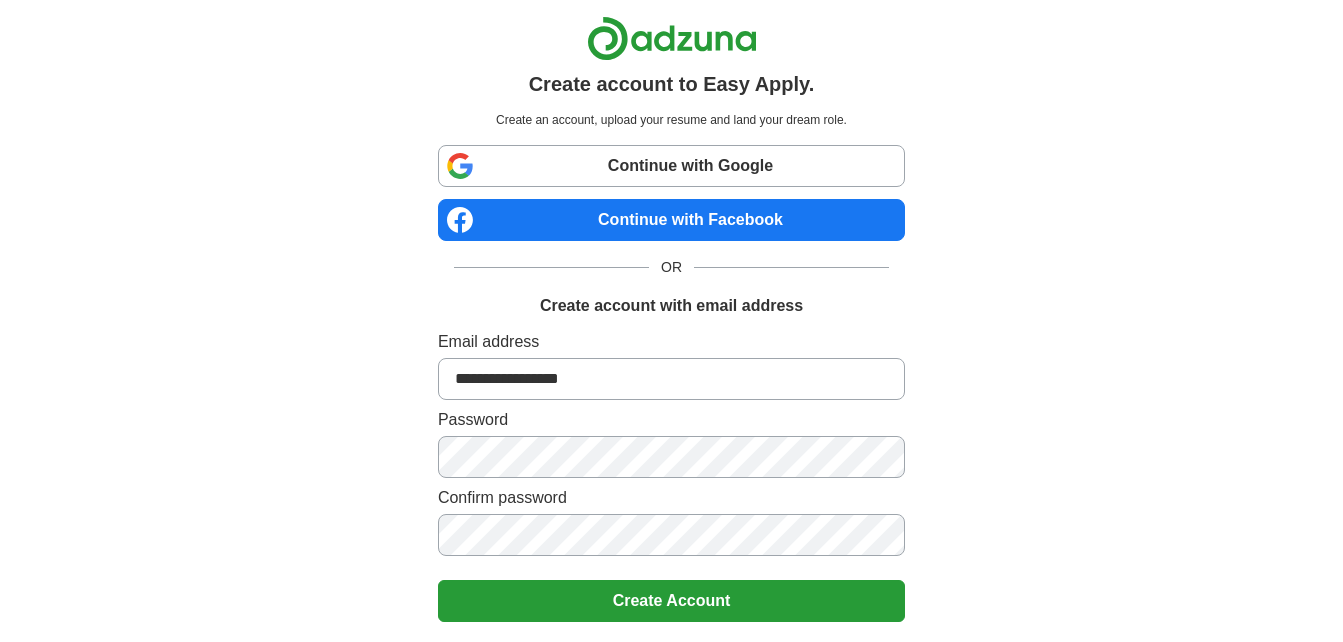 click on "Create Account" at bounding box center (671, 601) 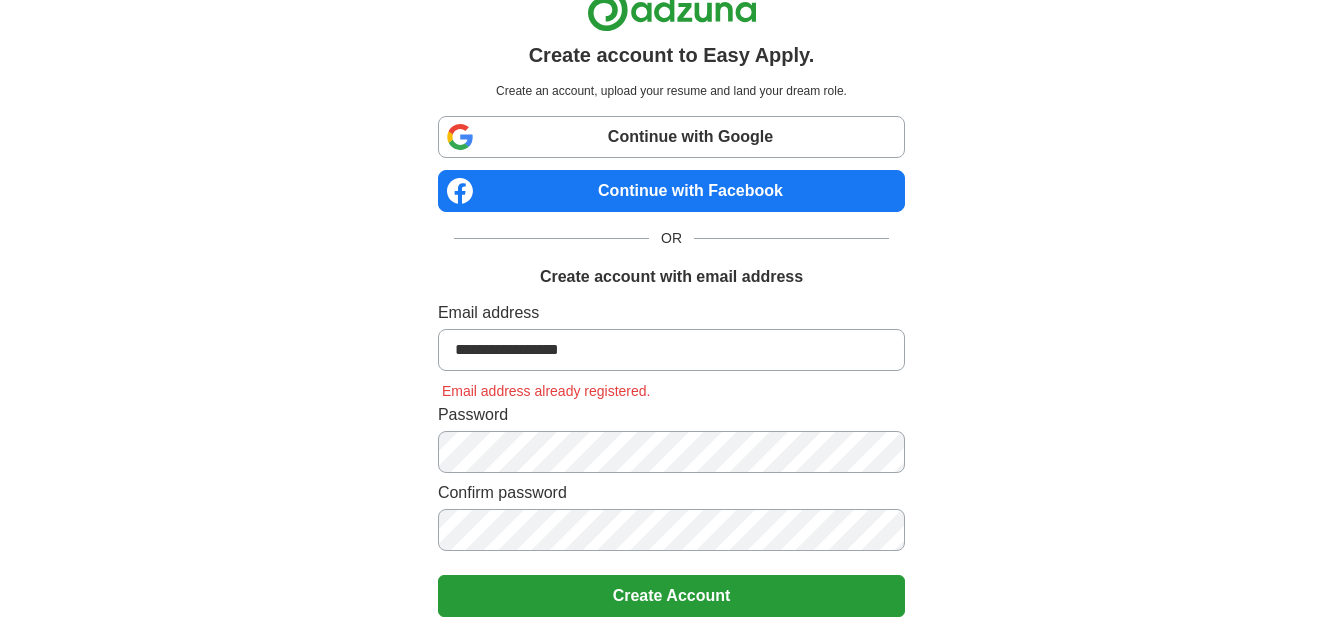 scroll, scrollTop: 0, scrollLeft: 0, axis: both 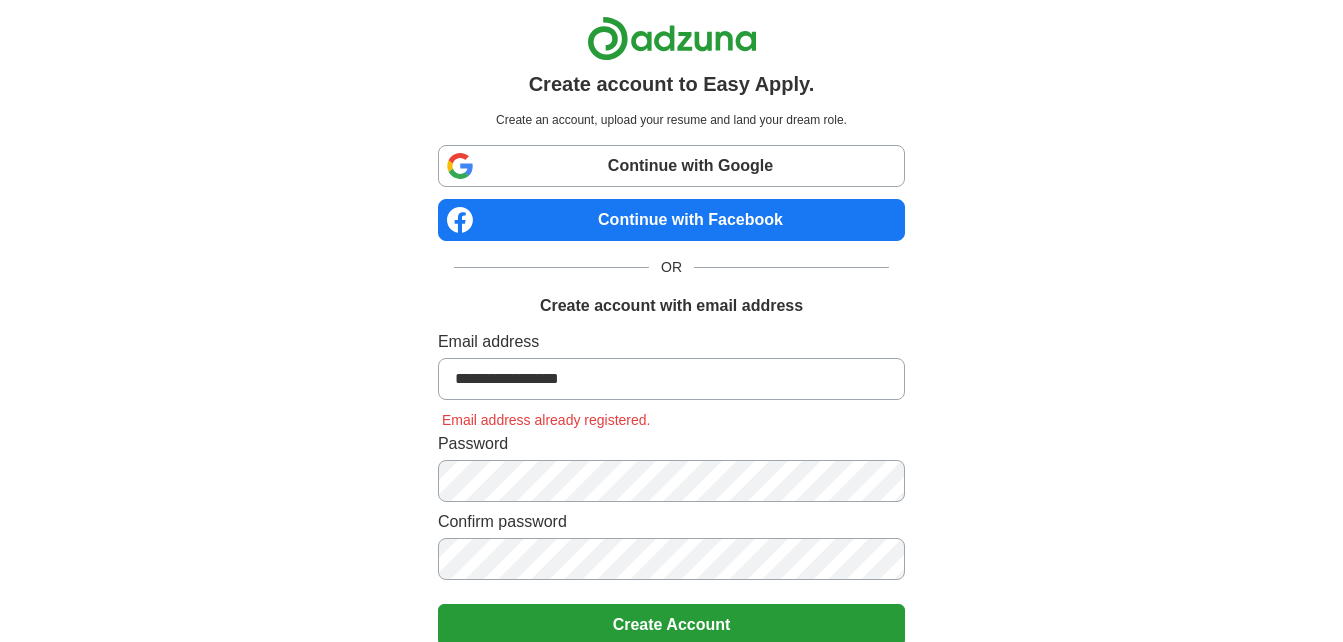 click on "Create account with email address" at bounding box center (671, 306) 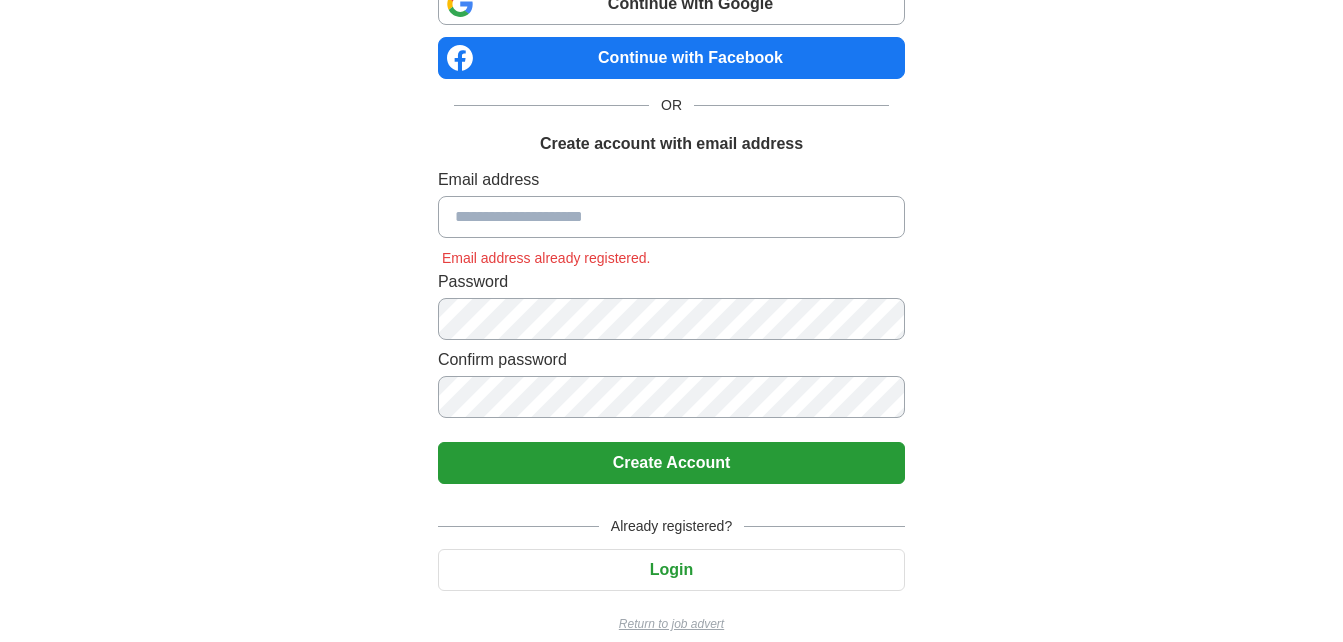 scroll, scrollTop: 185, scrollLeft: 0, axis: vertical 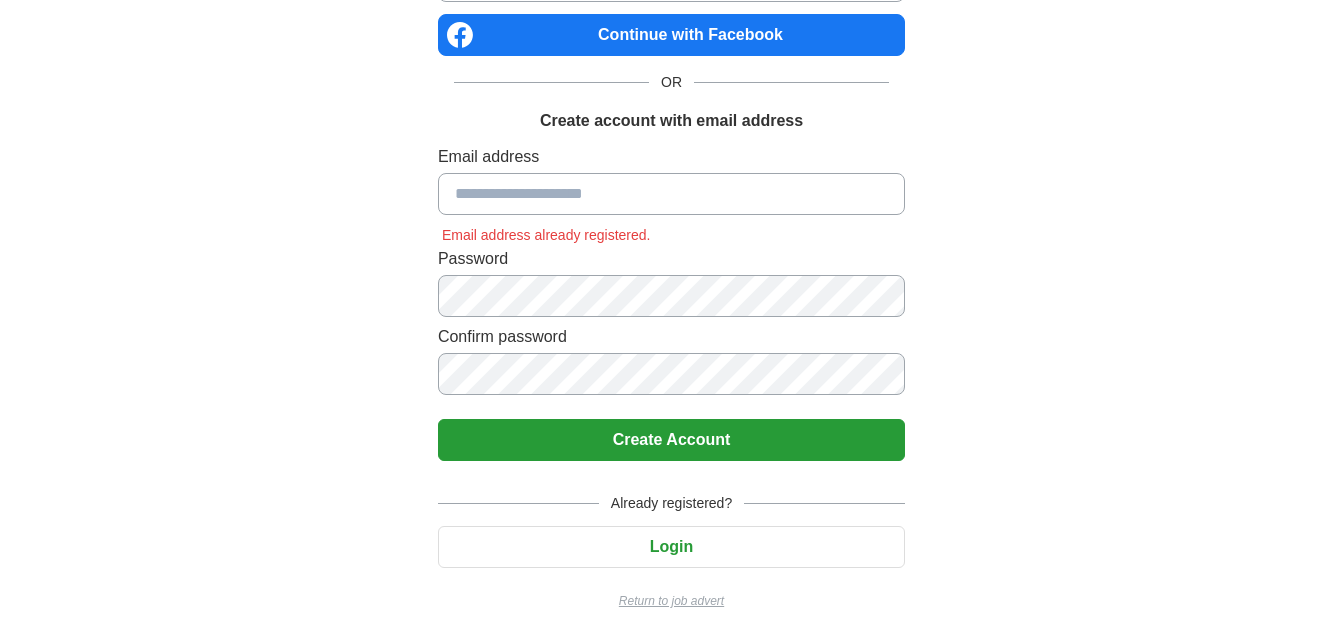 click on "Login" at bounding box center (671, 547) 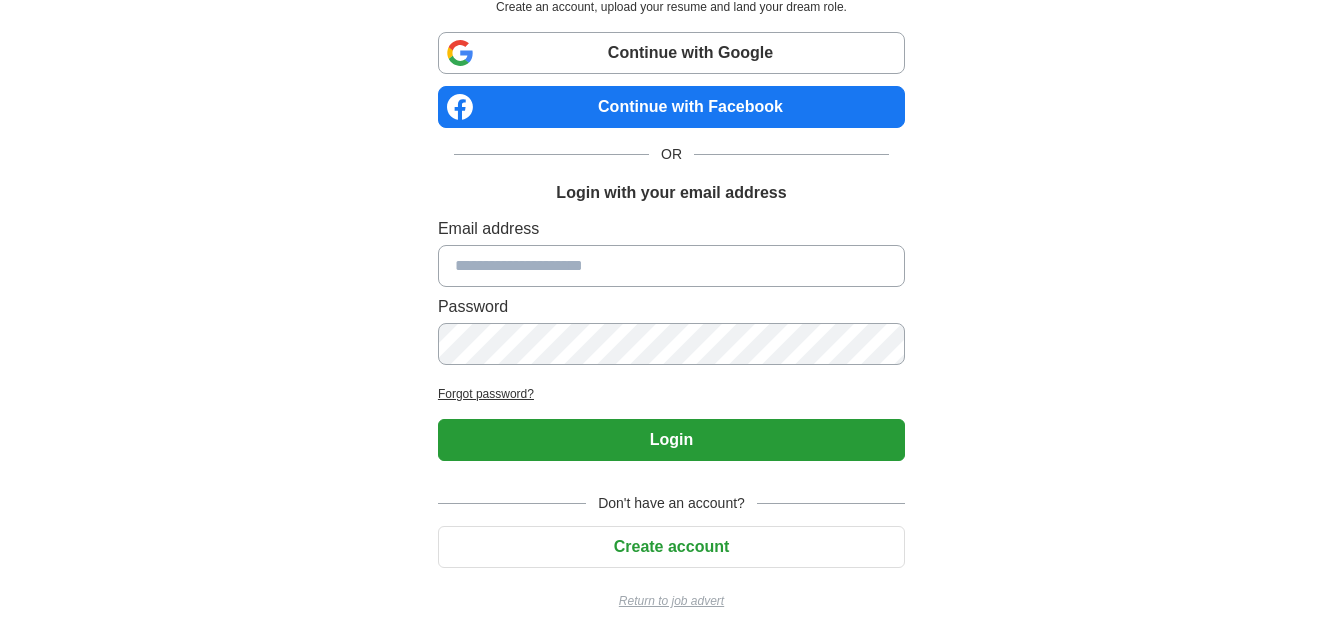 scroll, scrollTop: 113, scrollLeft: 0, axis: vertical 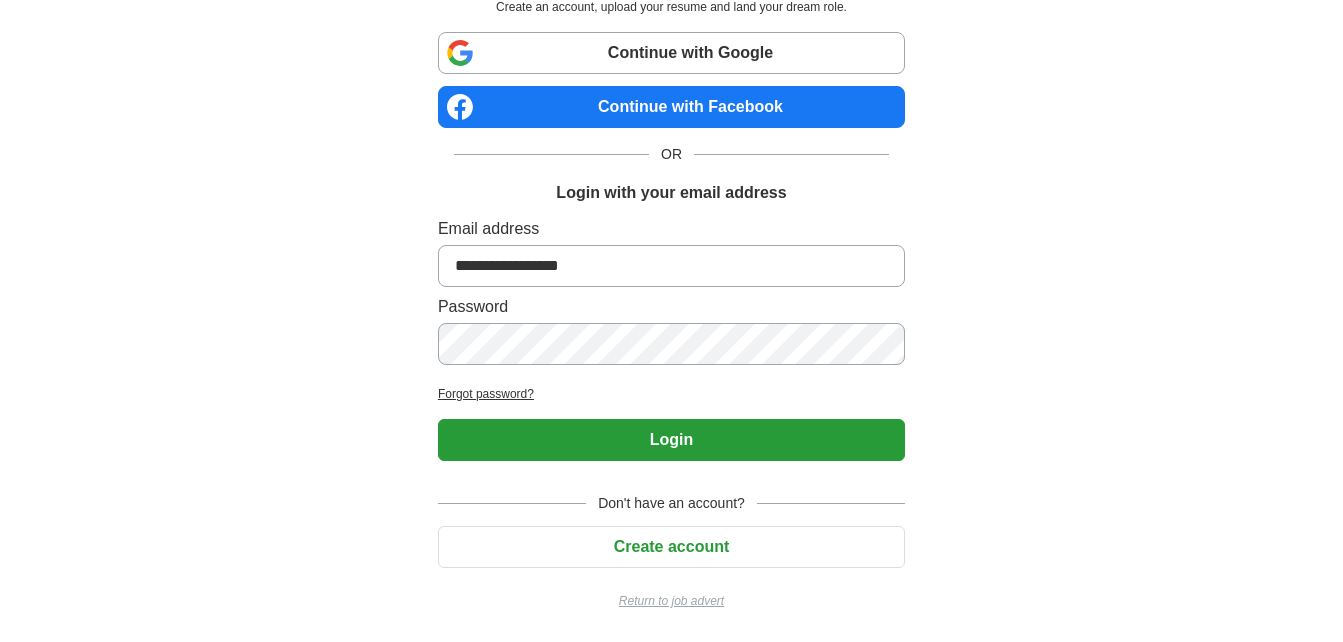 type on "**********" 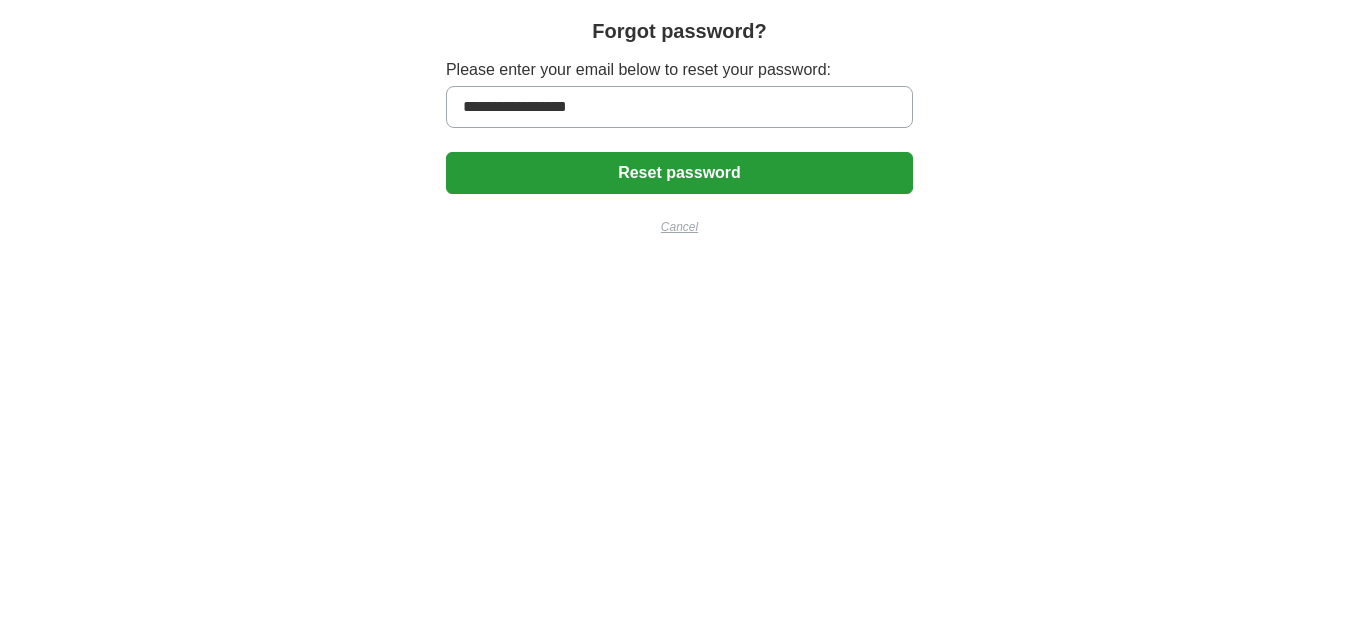 scroll, scrollTop: 0, scrollLeft: 0, axis: both 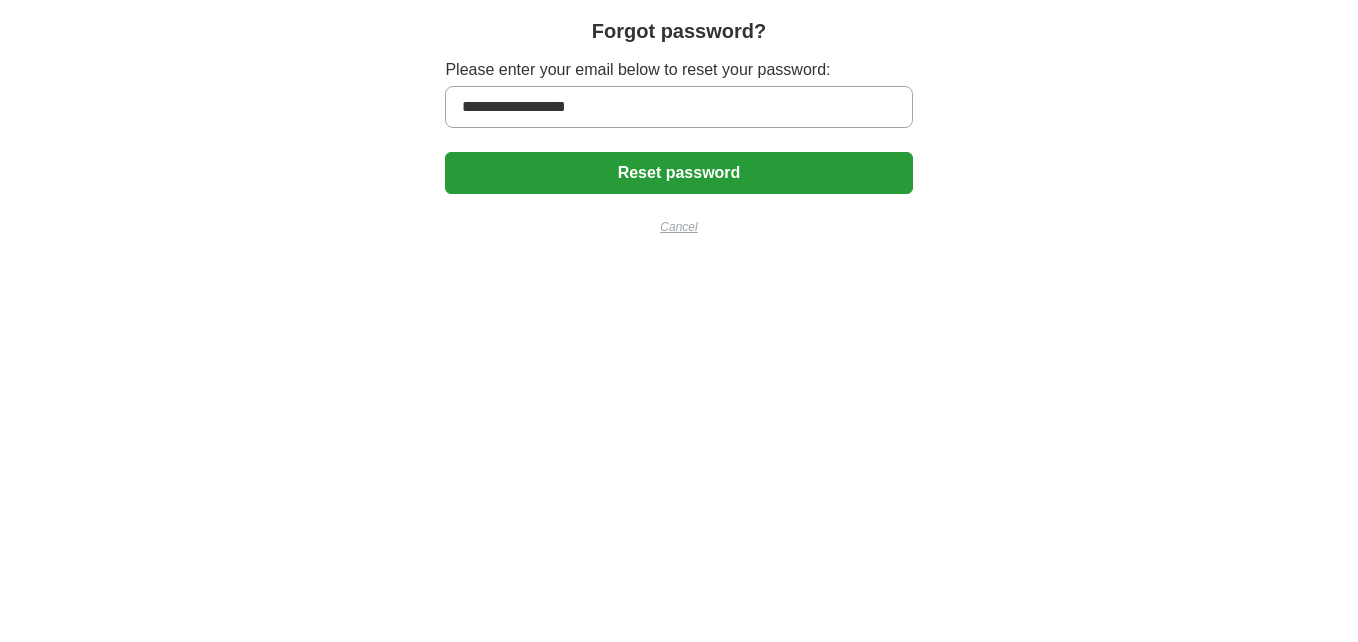 click on "Reset password" at bounding box center (678, 173) 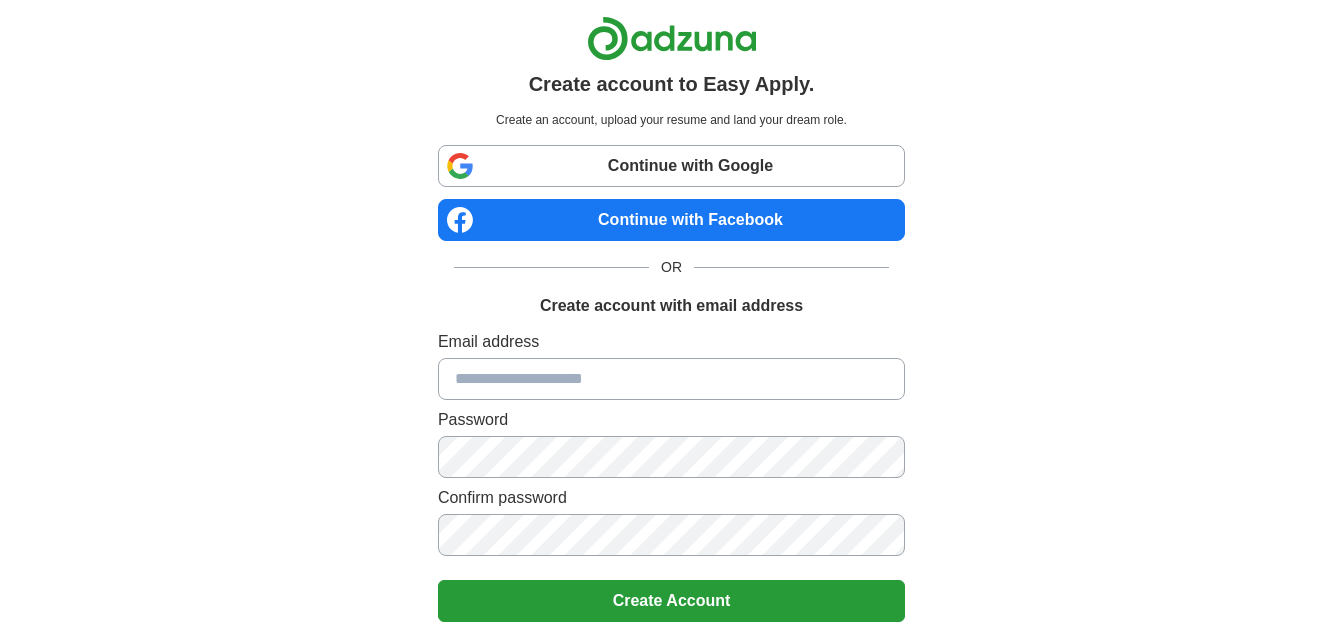 scroll, scrollTop: 0, scrollLeft: 0, axis: both 